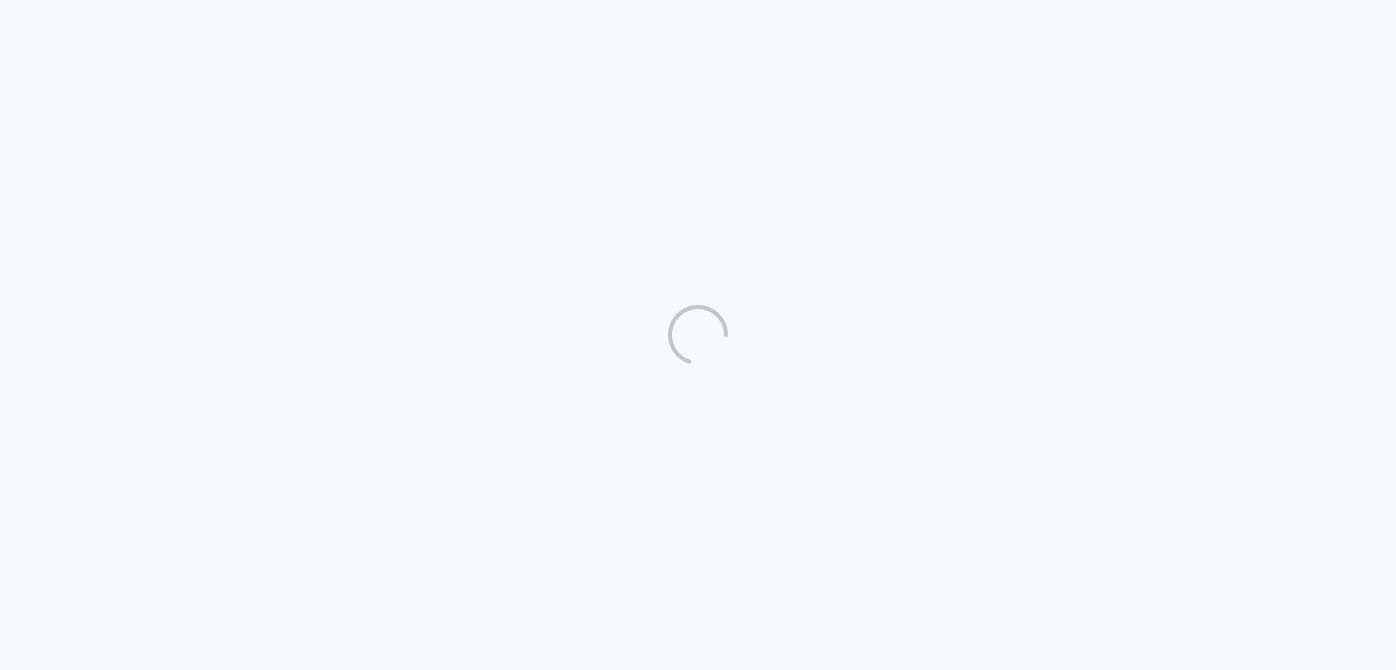 scroll, scrollTop: 0, scrollLeft: 0, axis: both 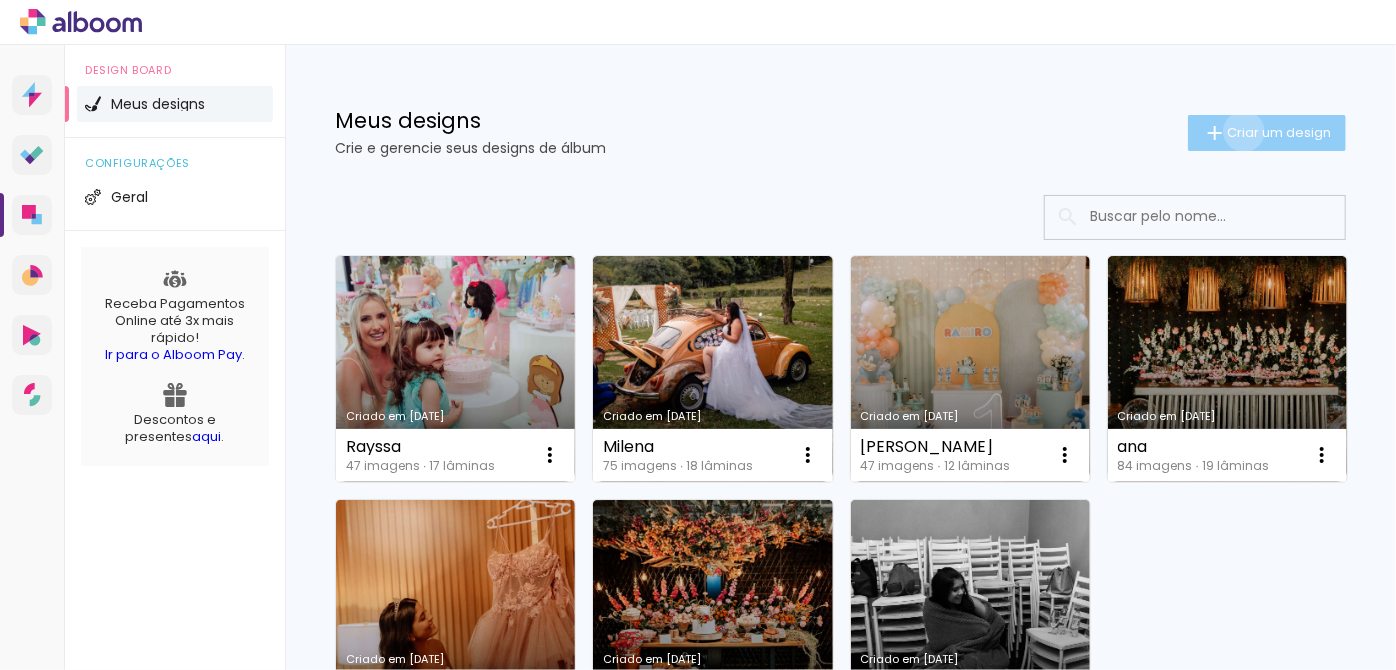 click on "Criar um design" 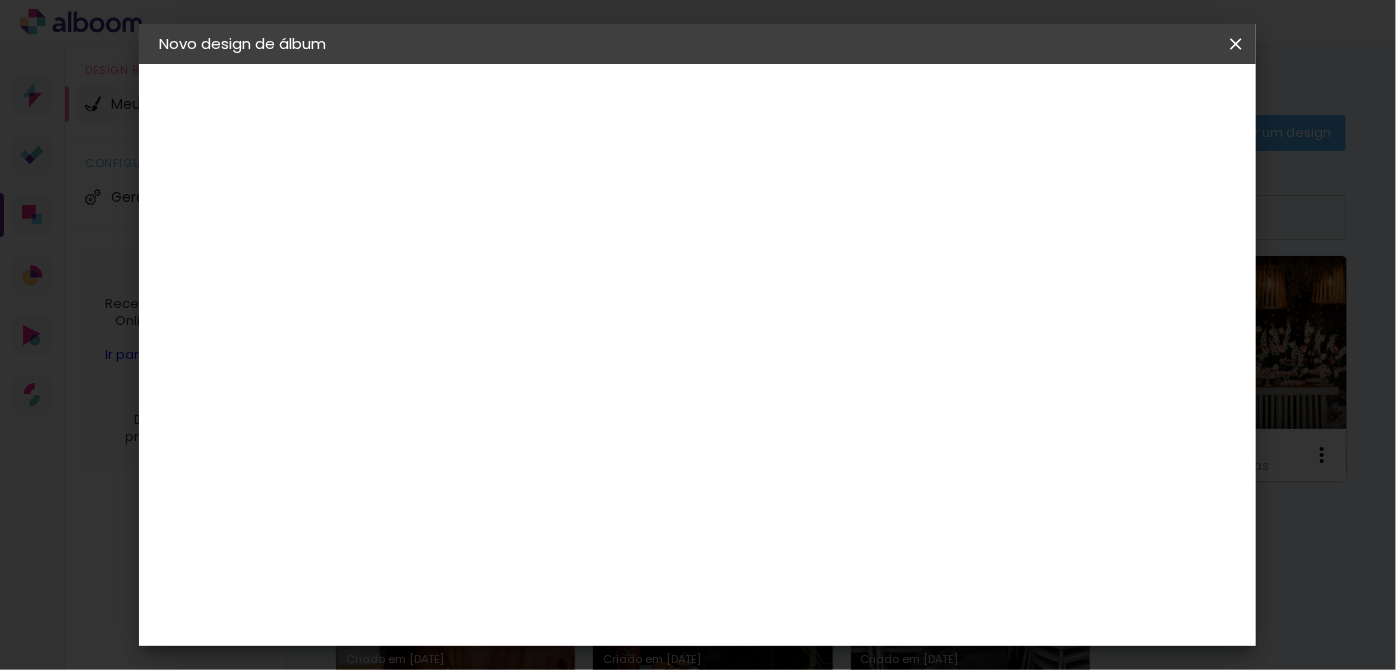 drag, startPoint x: 812, startPoint y: 270, endPoint x: 806, endPoint y: 260, distance: 11.661903 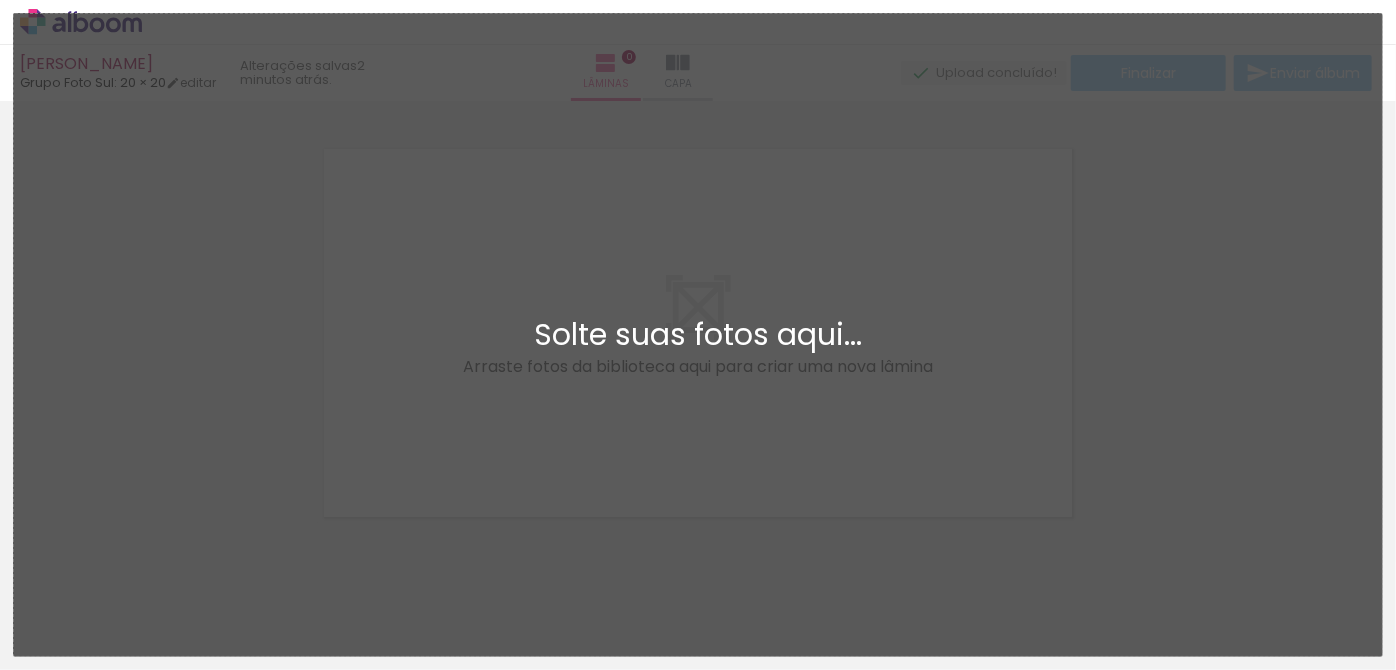 scroll, scrollTop: 25, scrollLeft: 0, axis: vertical 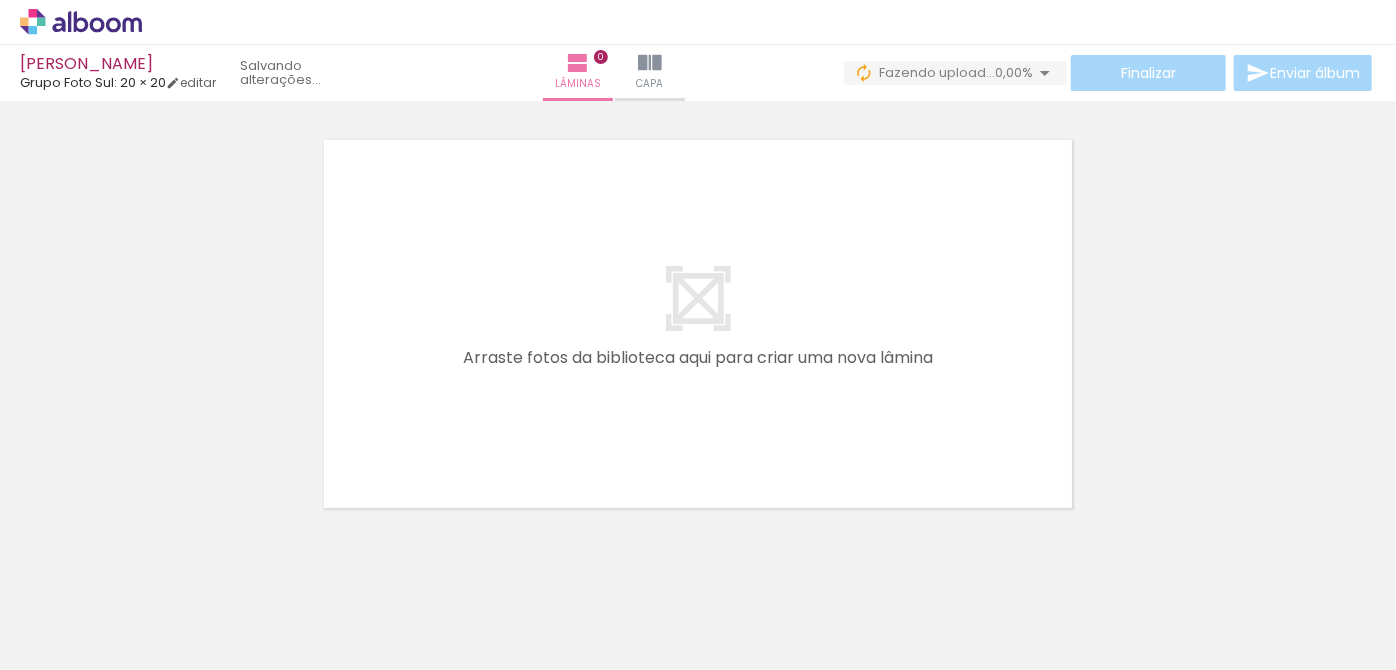 drag, startPoint x: 1258, startPoint y: 272, endPoint x: 1265, endPoint y: 254, distance: 19.313208 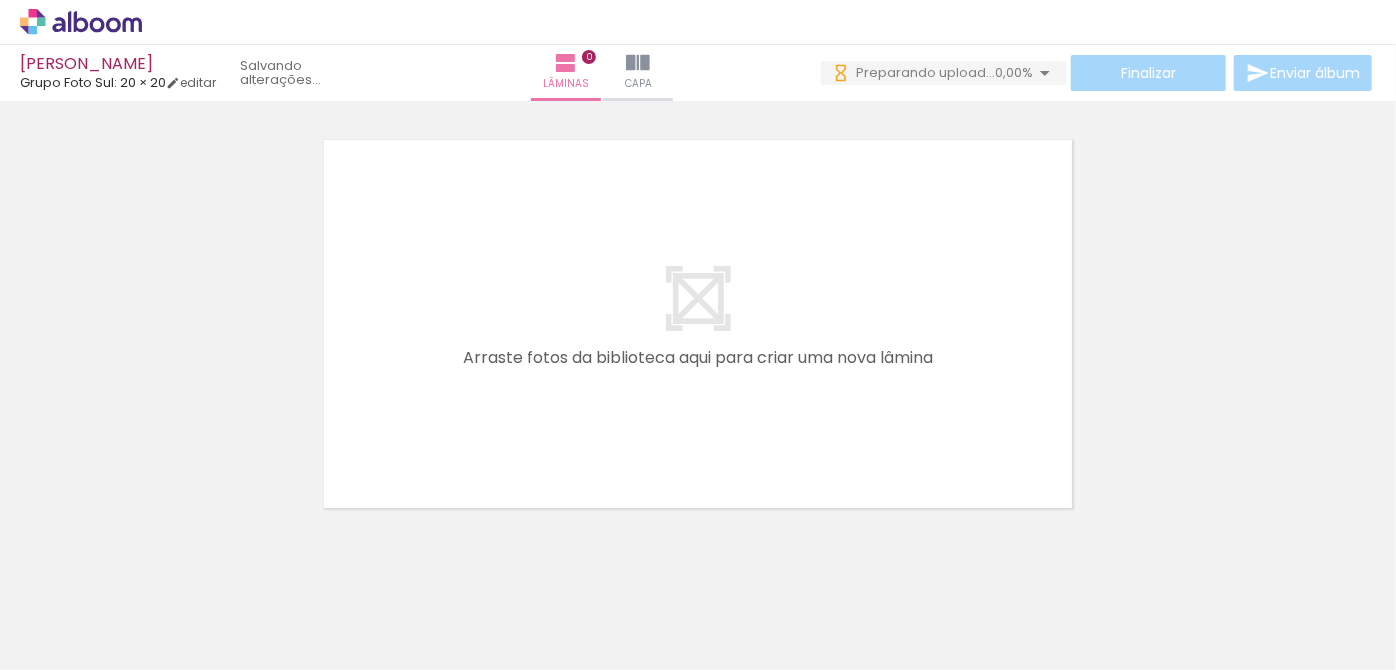 scroll, scrollTop: 0, scrollLeft: 0, axis: both 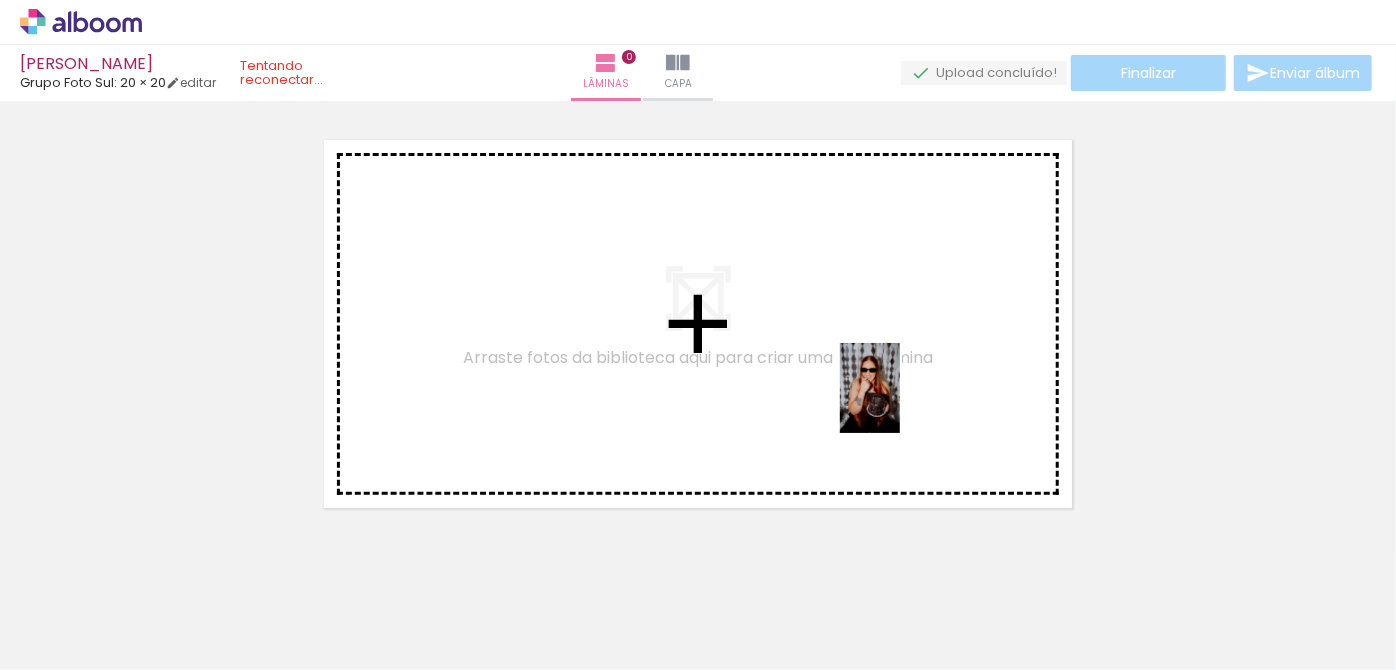 drag, startPoint x: 1094, startPoint y: 632, endPoint x: 900, endPoint y: 403, distance: 300.1283 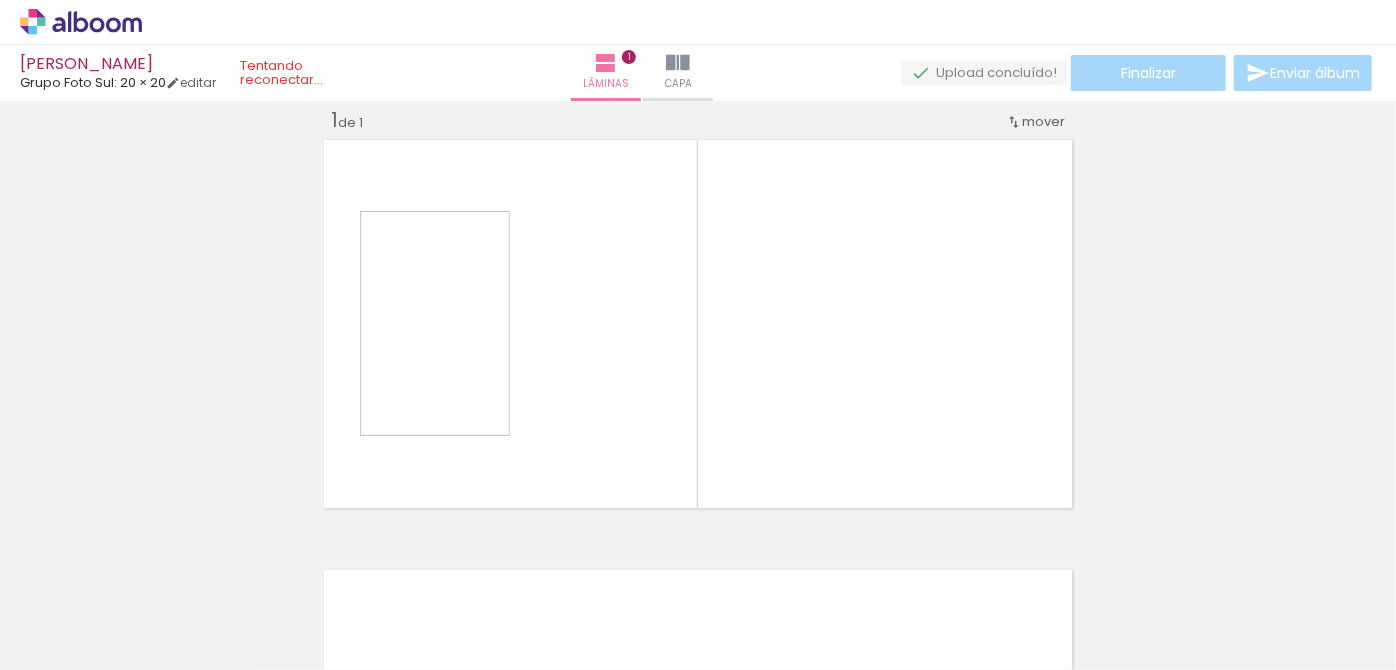 scroll, scrollTop: 25, scrollLeft: 0, axis: vertical 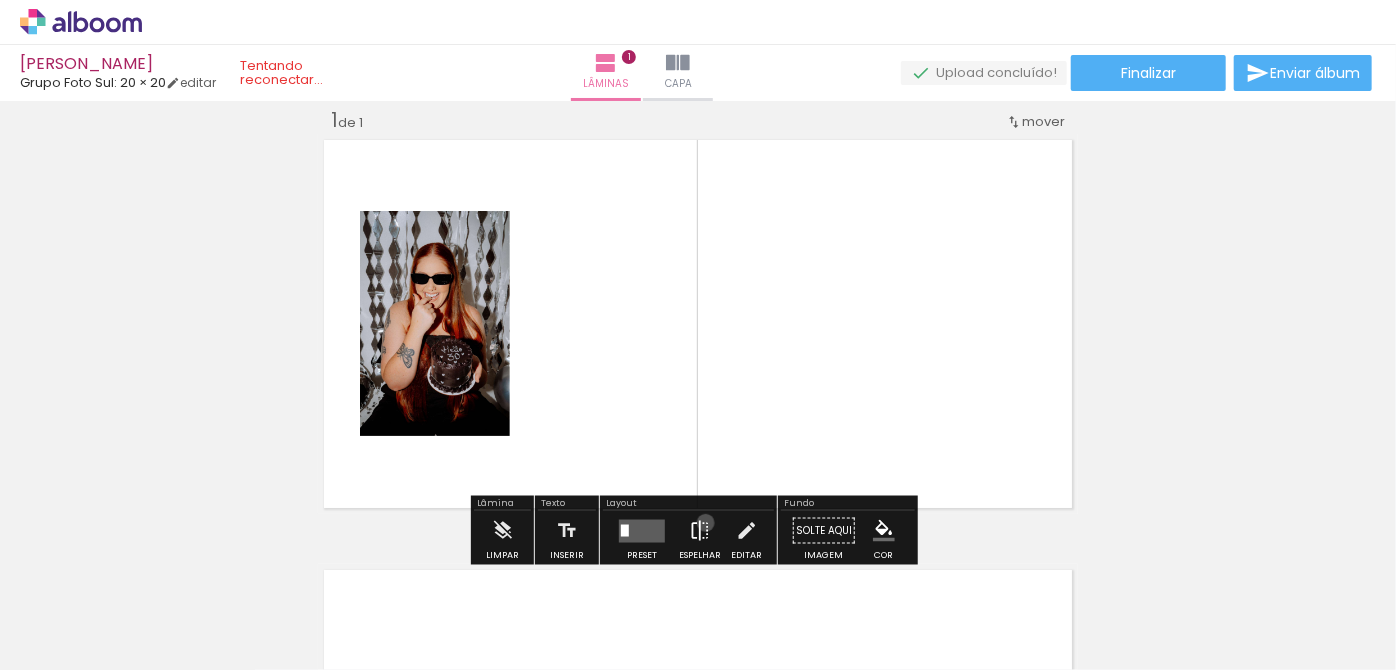 drag, startPoint x: 701, startPoint y: 522, endPoint x: 691, endPoint y: 523, distance: 10.049875 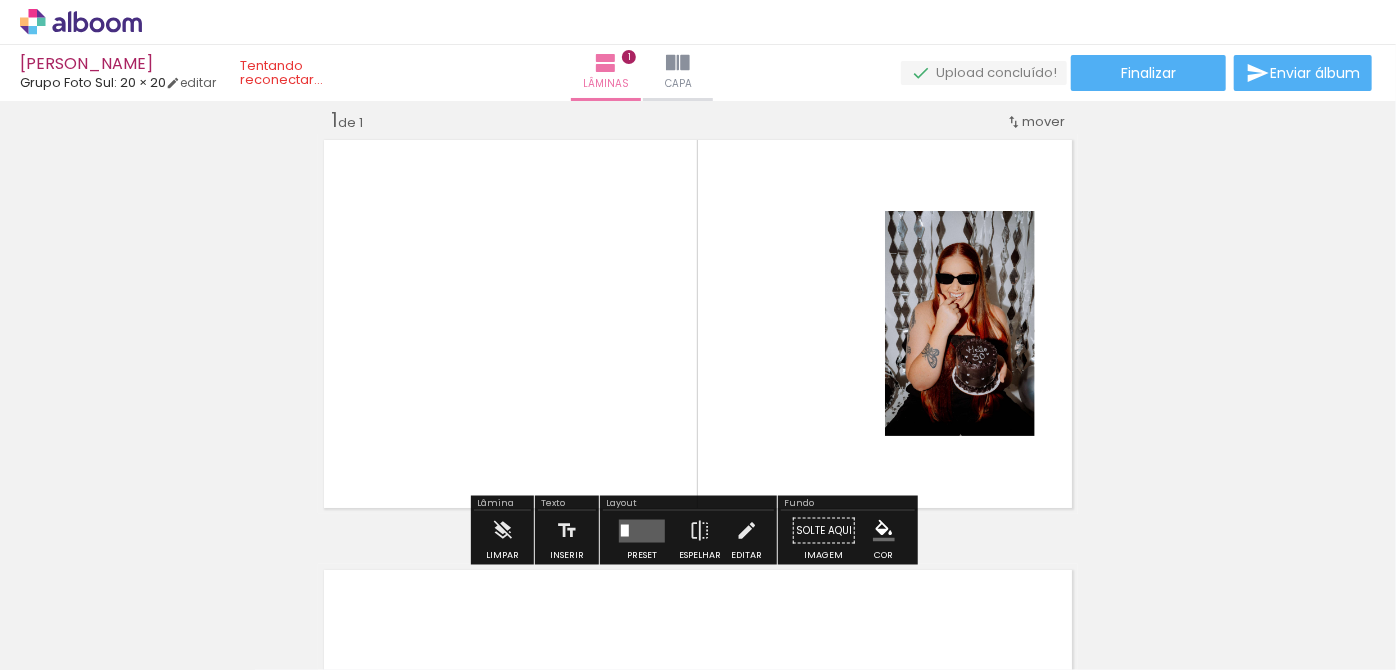 click at bounding box center (642, 530) 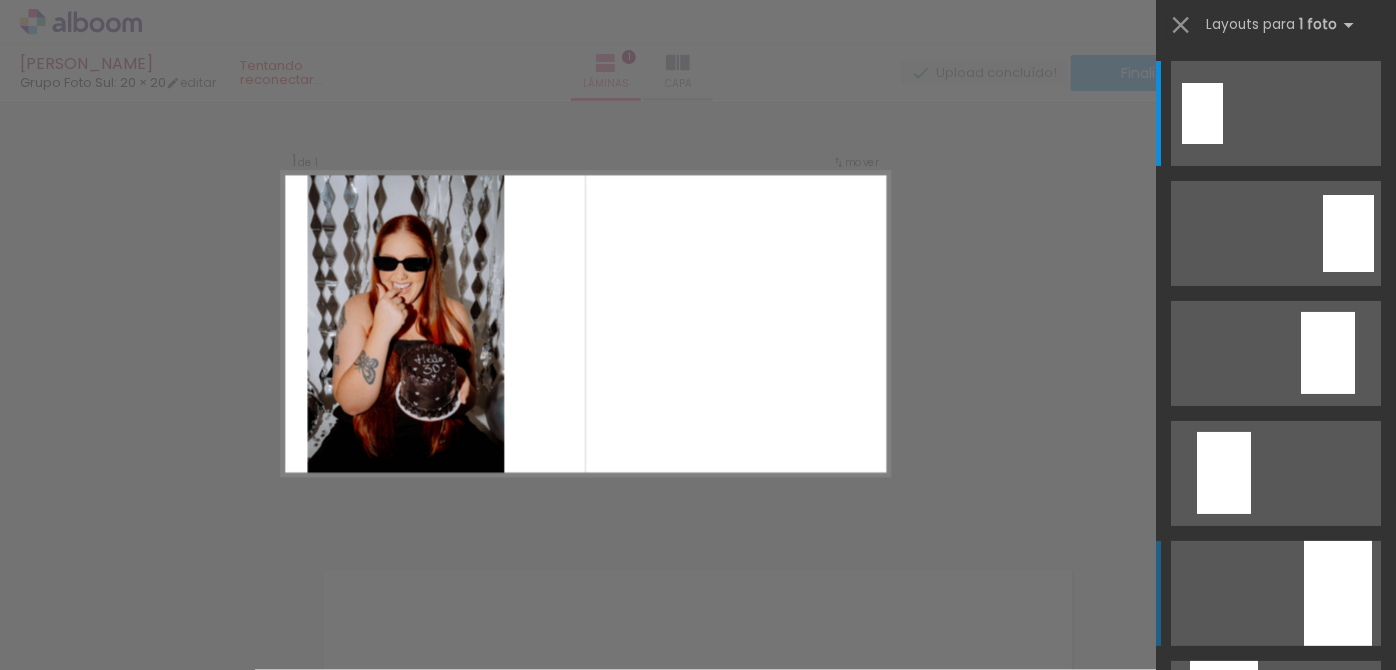 click at bounding box center (1338, 593) 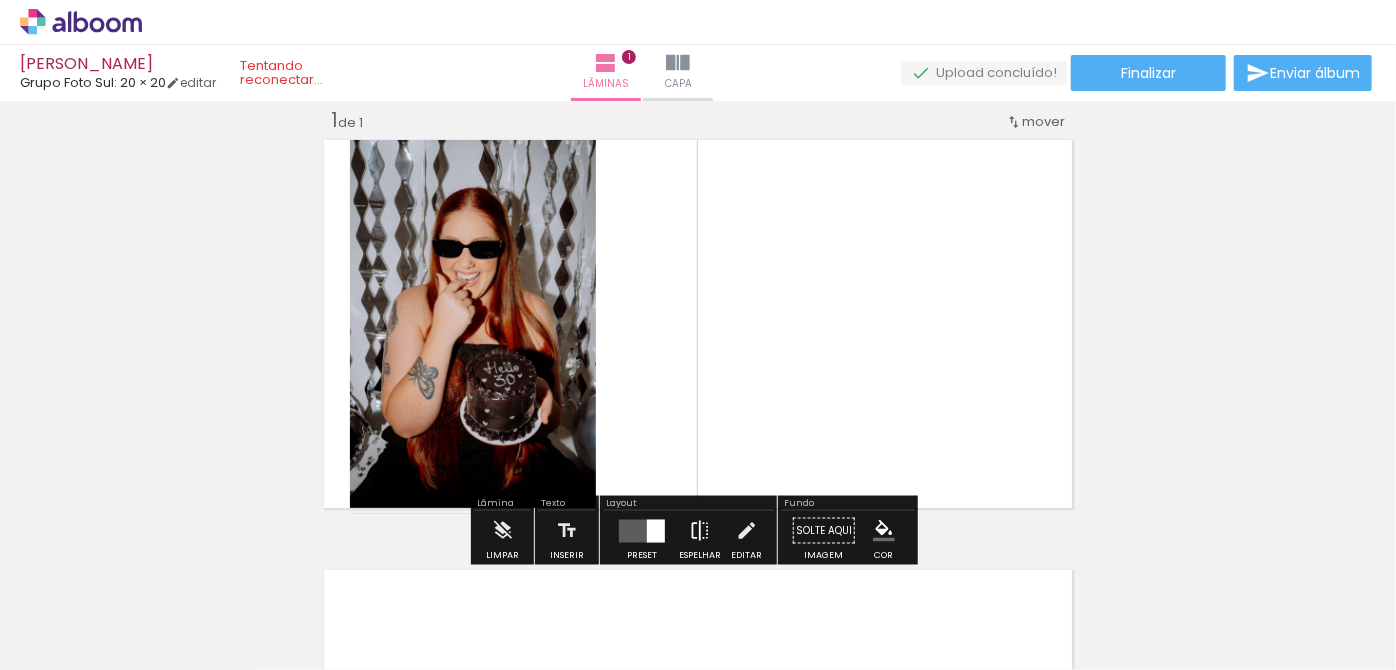click at bounding box center (700, 531) 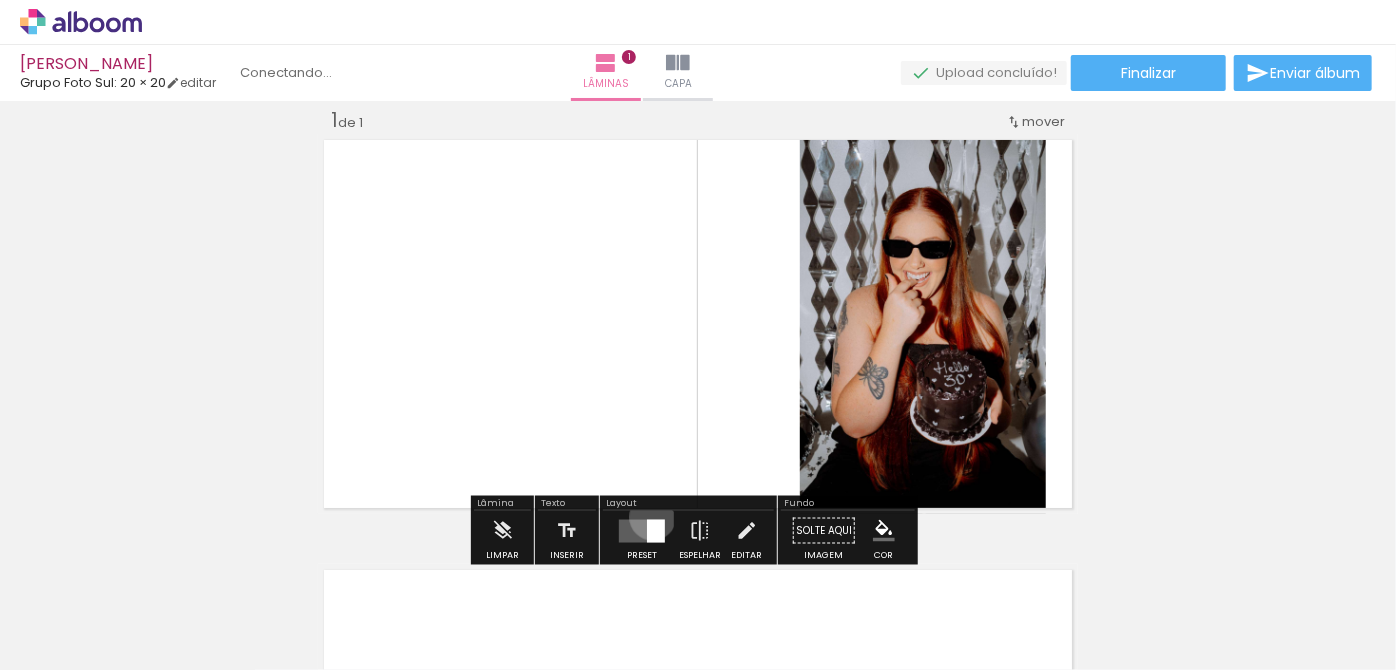 click at bounding box center (642, 531) 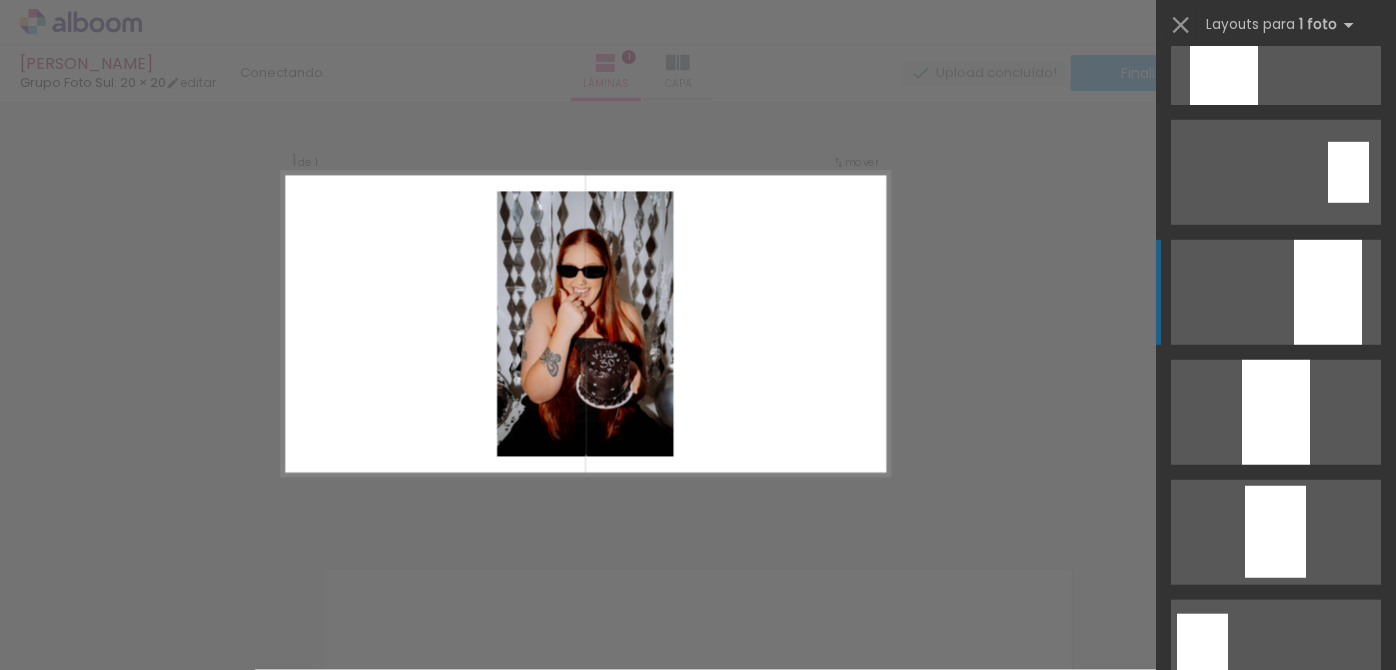 scroll, scrollTop: 934, scrollLeft: 0, axis: vertical 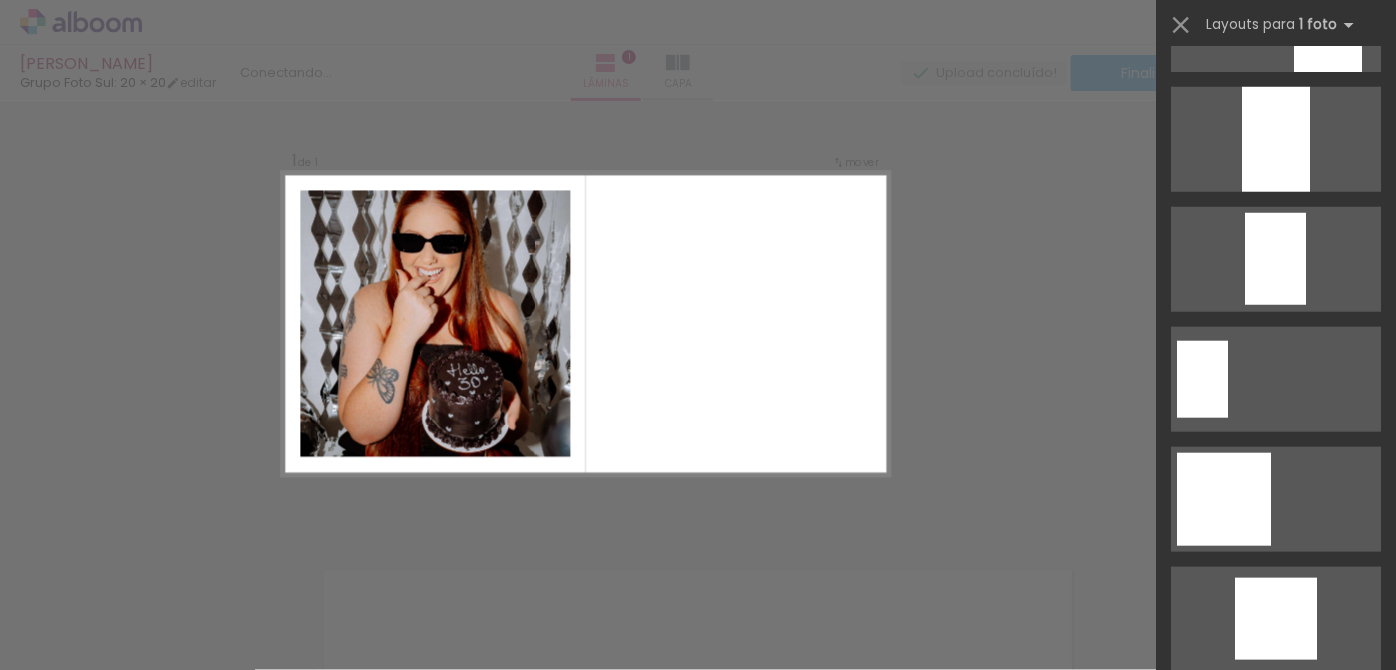 click on "Confirmar Cancelar" at bounding box center [698, 530] 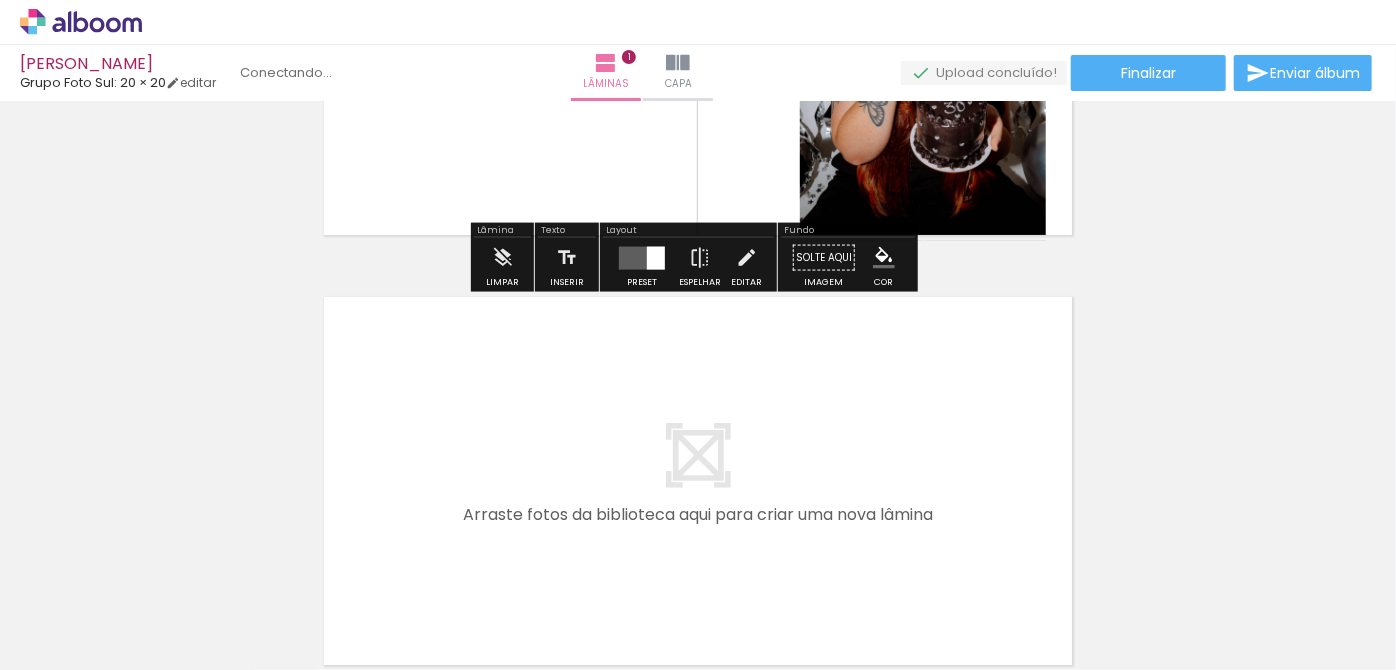 scroll, scrollTop: 389, scrollLeft: 0, axis: vertical 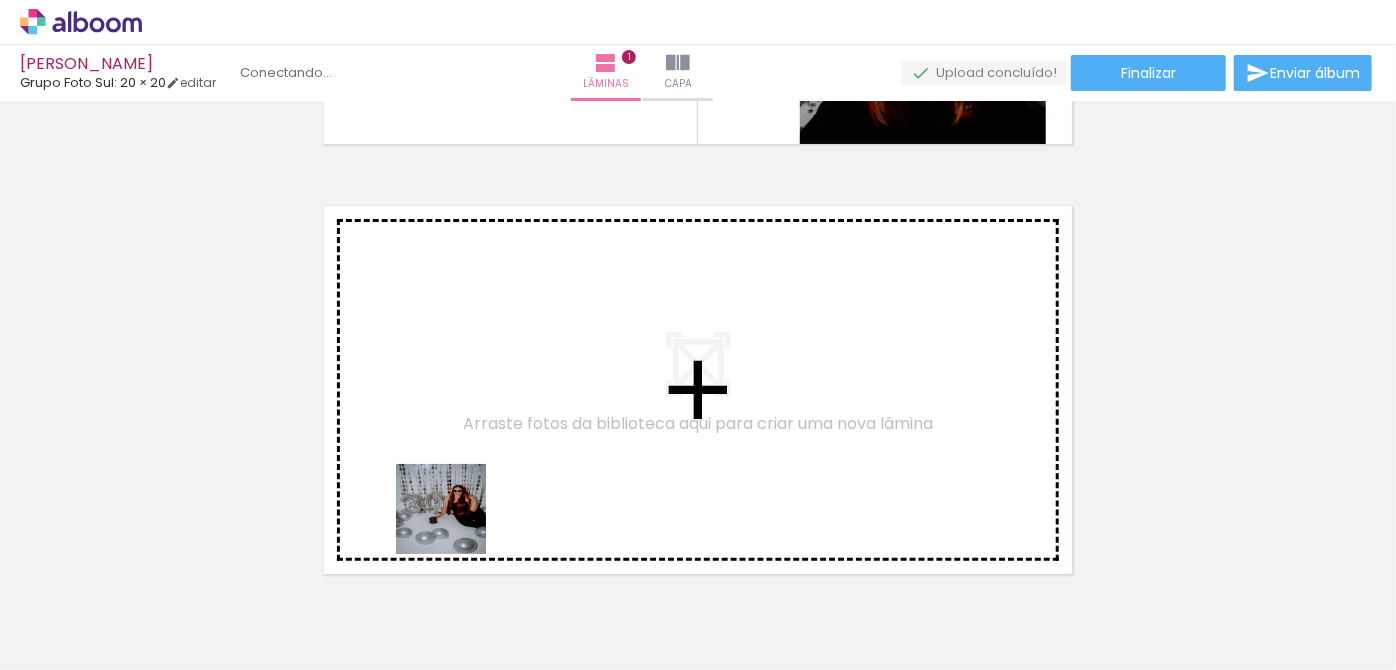 drag, startPoint x: 456, startPoint y: 524, endPoint x: 525, endPoint y: 564, distance: 79.755875 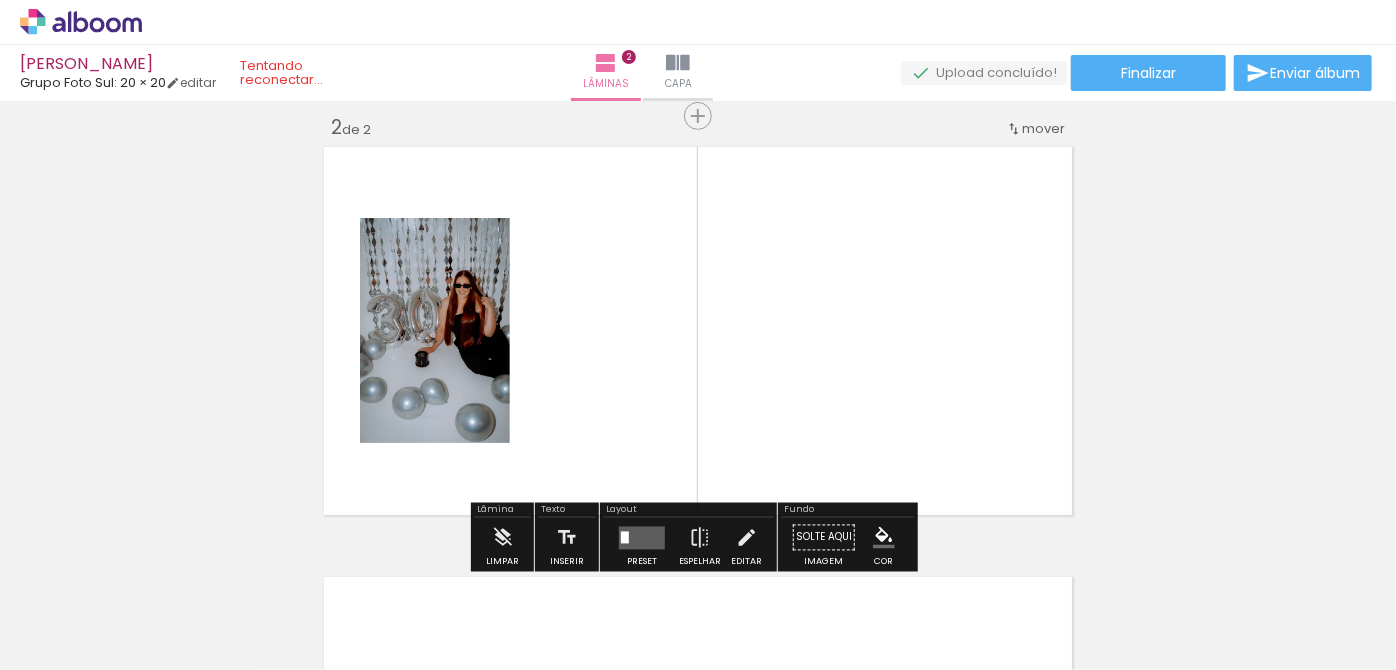scroll, scrollTop: 456, scrollLeft: 0, axis: vertical 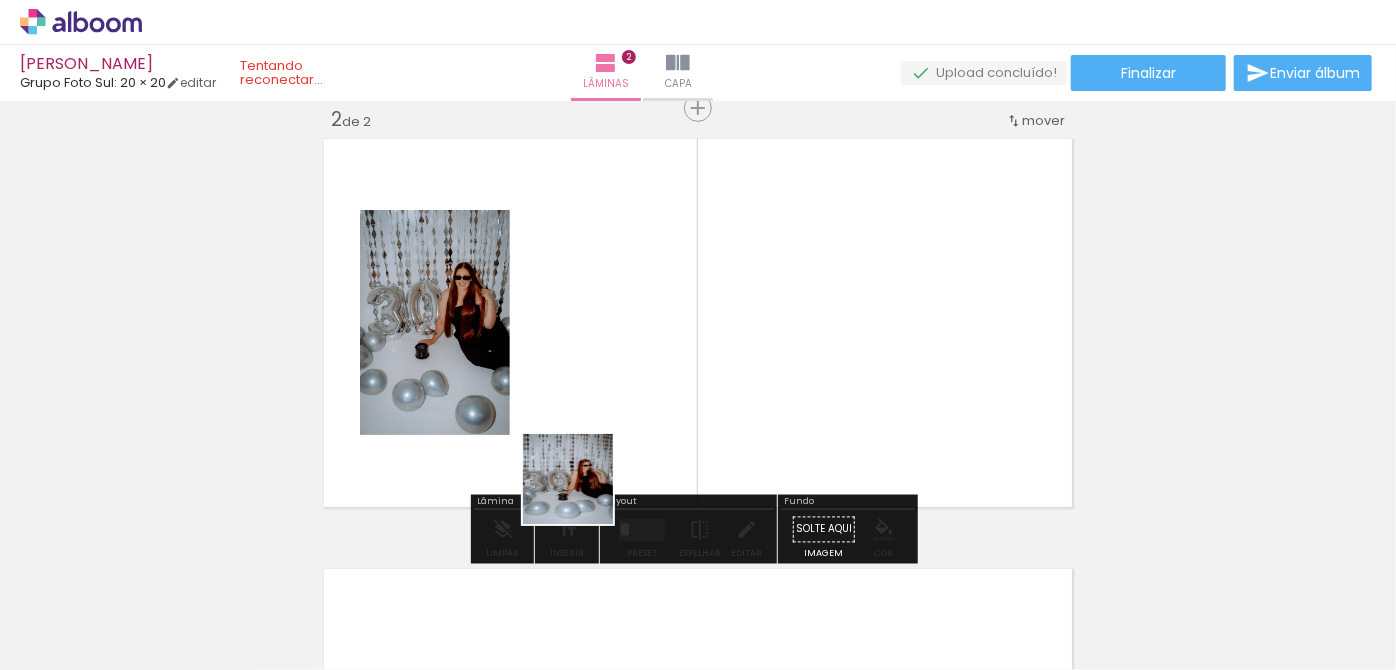 drag, startPoint x: 583, startPoint y: 494, endPoint x: 638, endPoint y: 337, distance: 166.35504 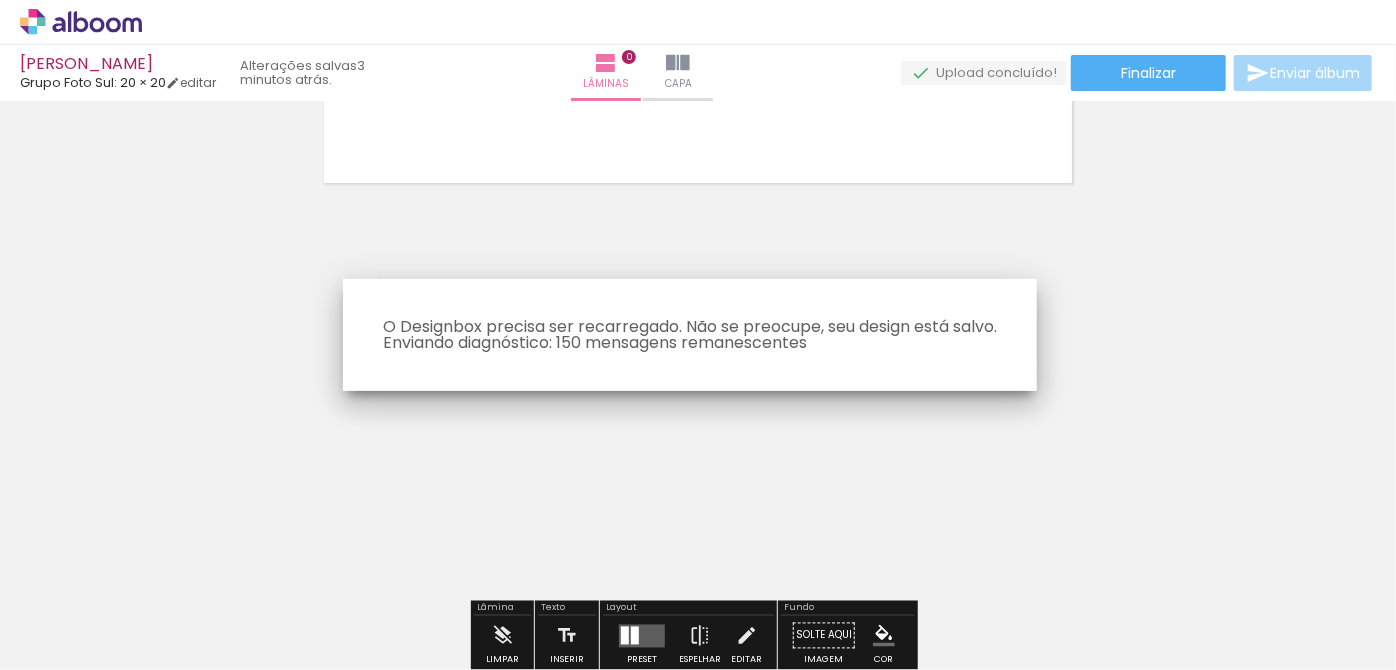 scroll, scrollTop: 349, scrollLeft: 0, axis: vertical 